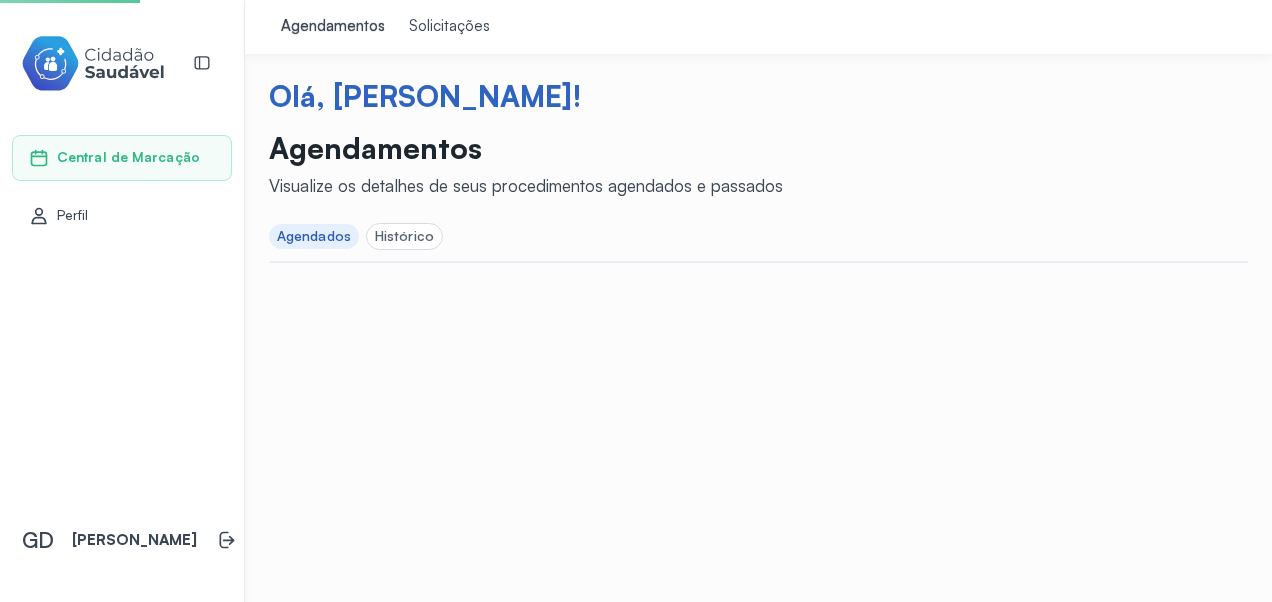 scroll, scrollTop: 0, scrollLeft: 0, axis: both 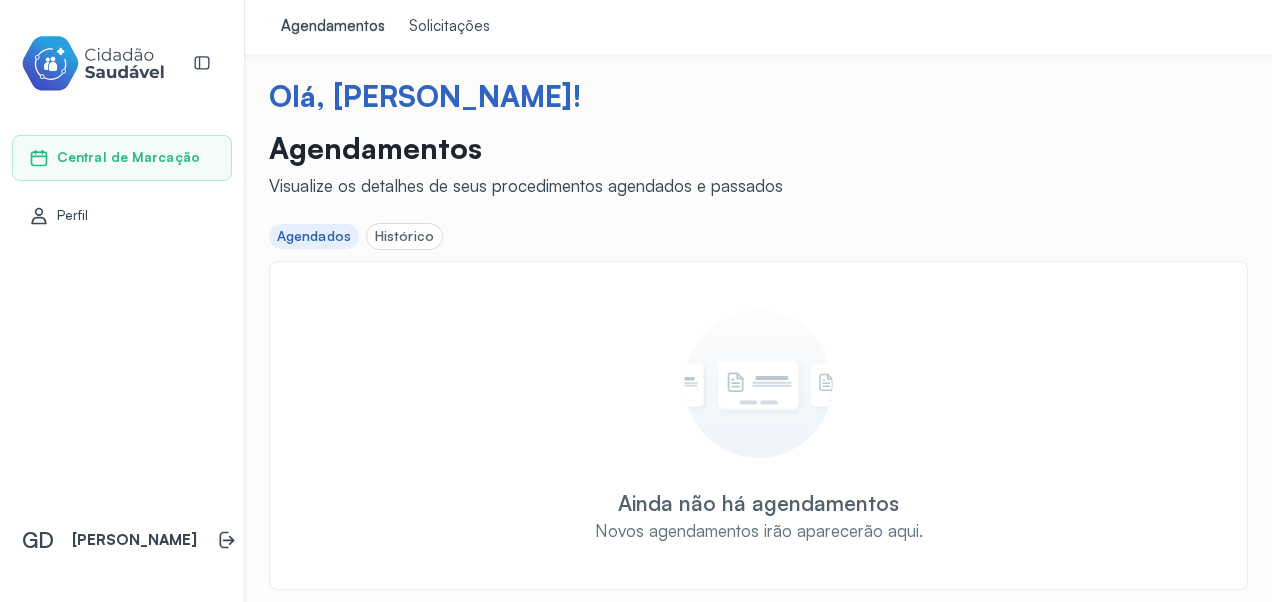 click on "Solicitações" at bounding box center (449, 27) 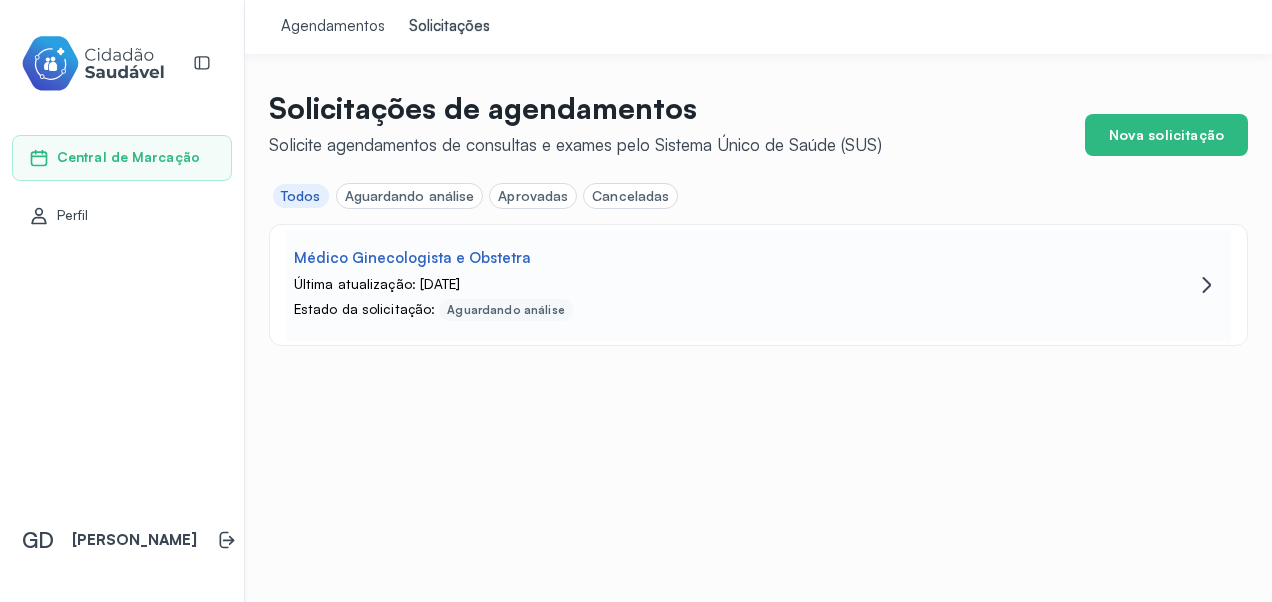 click on "Aguardando análise" at bounding box center (506, 310) 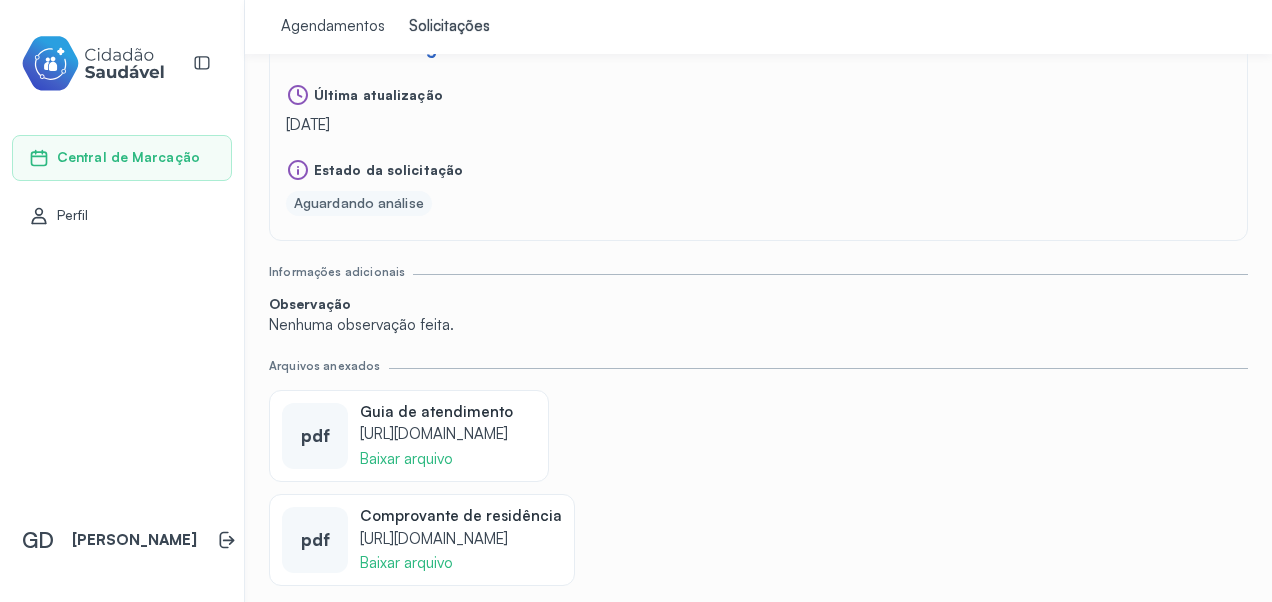scroll, scrollTop: 124, scrollLeft: 0, axis: vertical 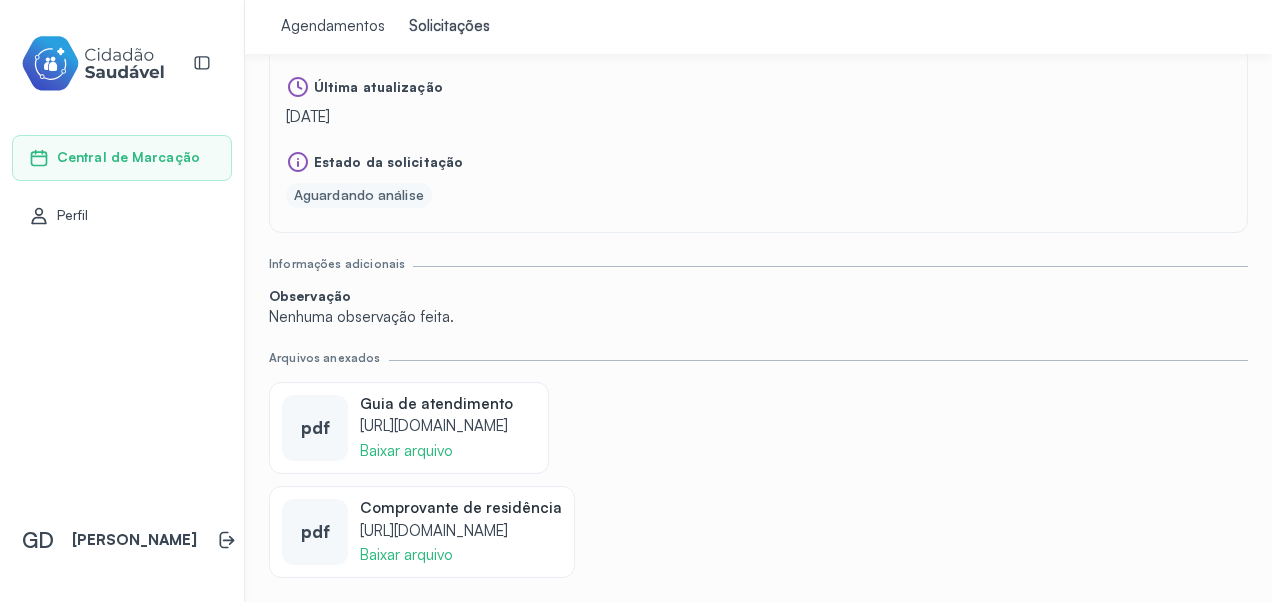 click on "Nenhuma observação feita." at bounding box center [758, 317] 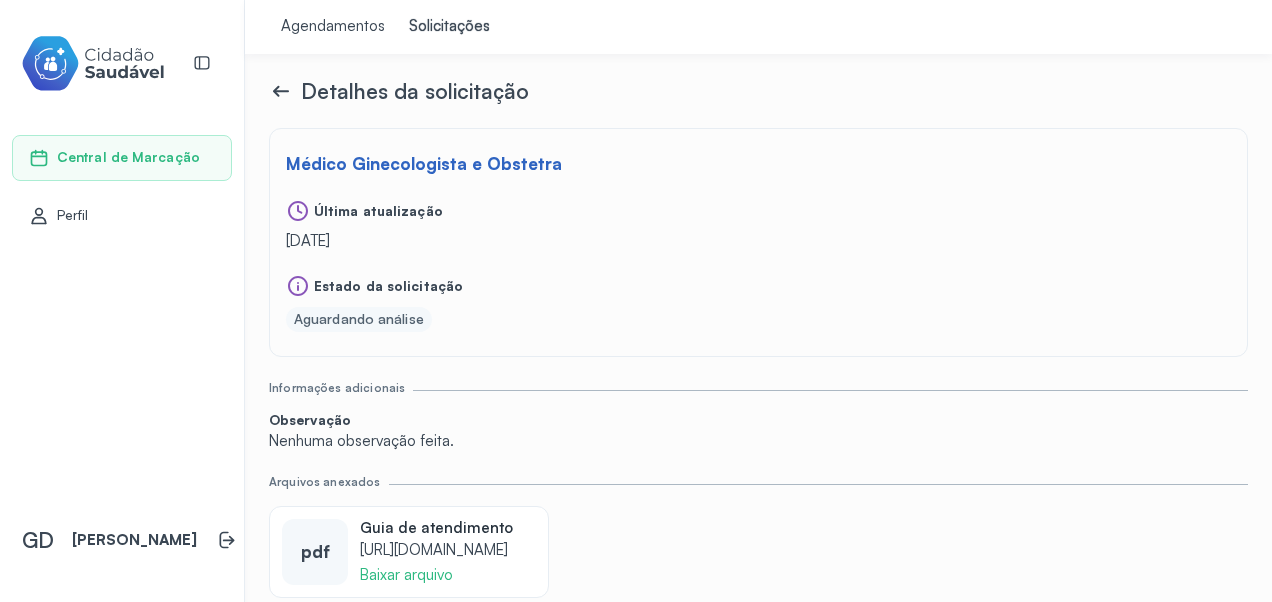 click on "Central de Marcação" at bounding box center (128, 157) 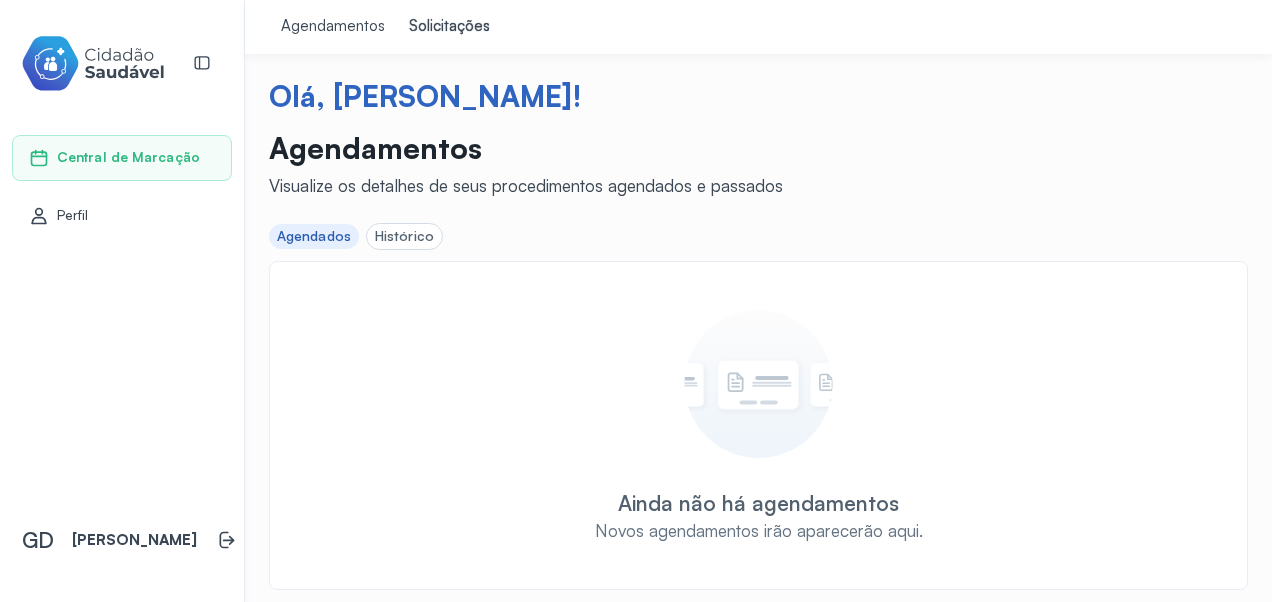 click on "Histórico" at bounding box center [404, 236] 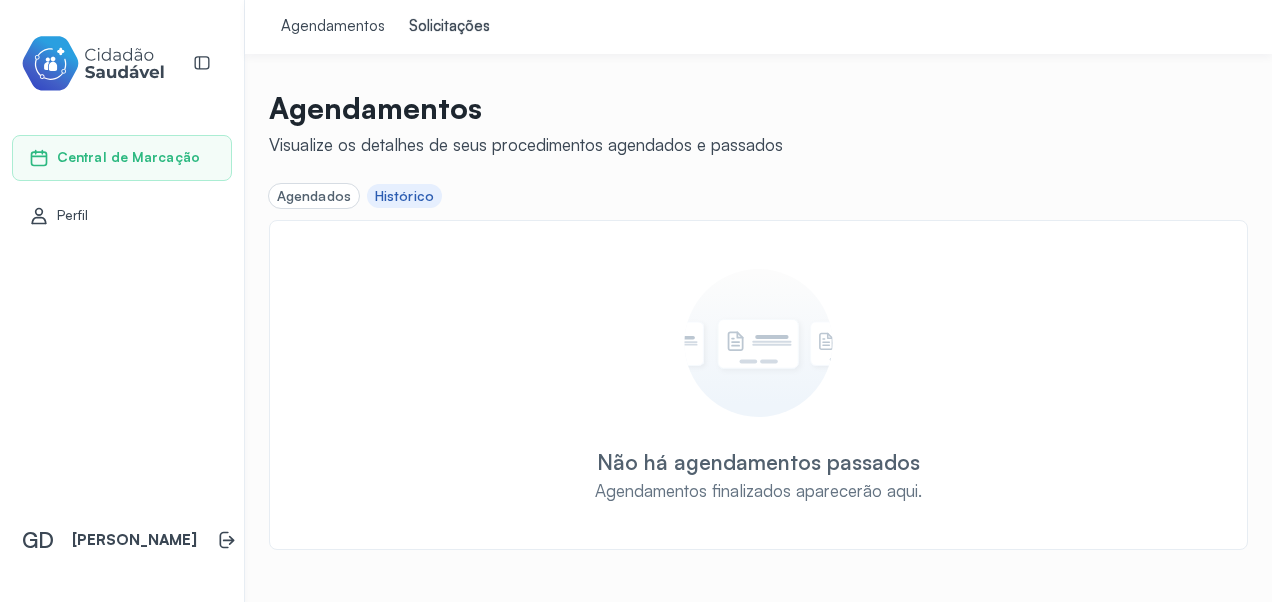 click on "Agendados" at bounding box center (314, 196) 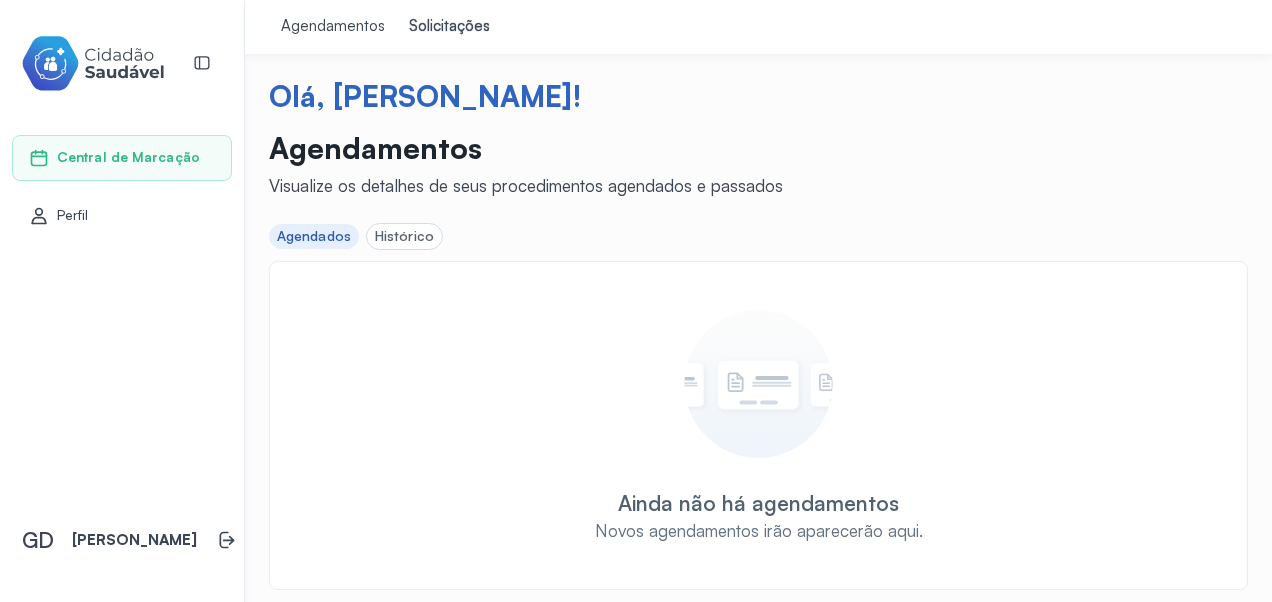 click on "Perfil" at bounding box center [73, 215] 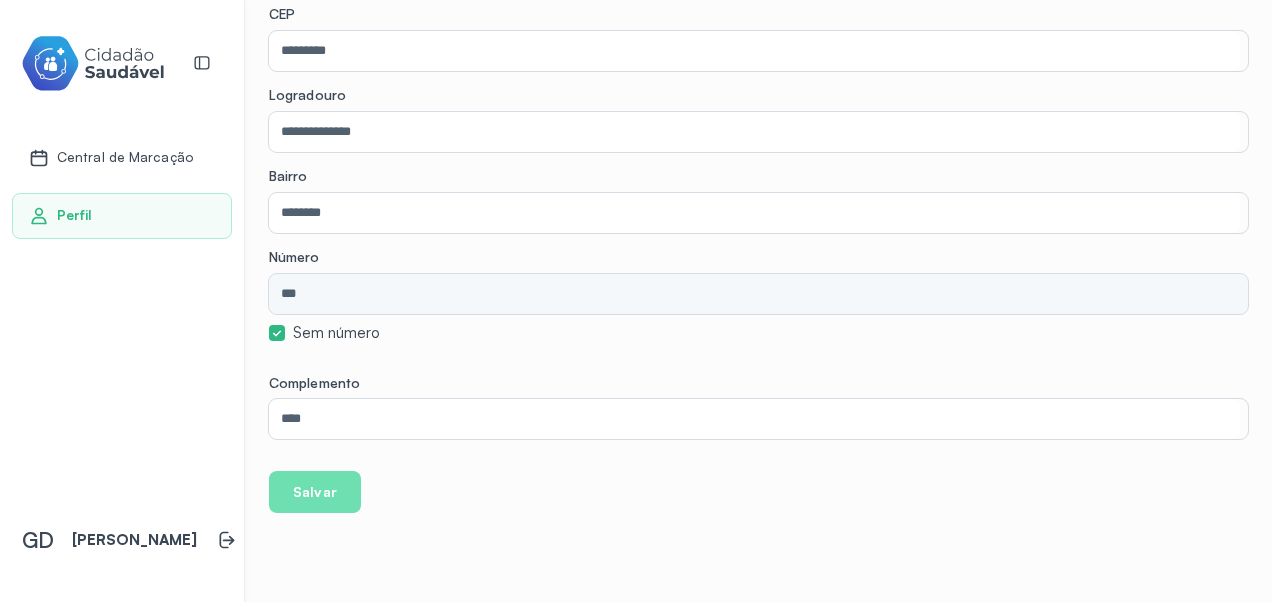scroll, scrollTop: 617, scrollLeft: 0, axis: vertical 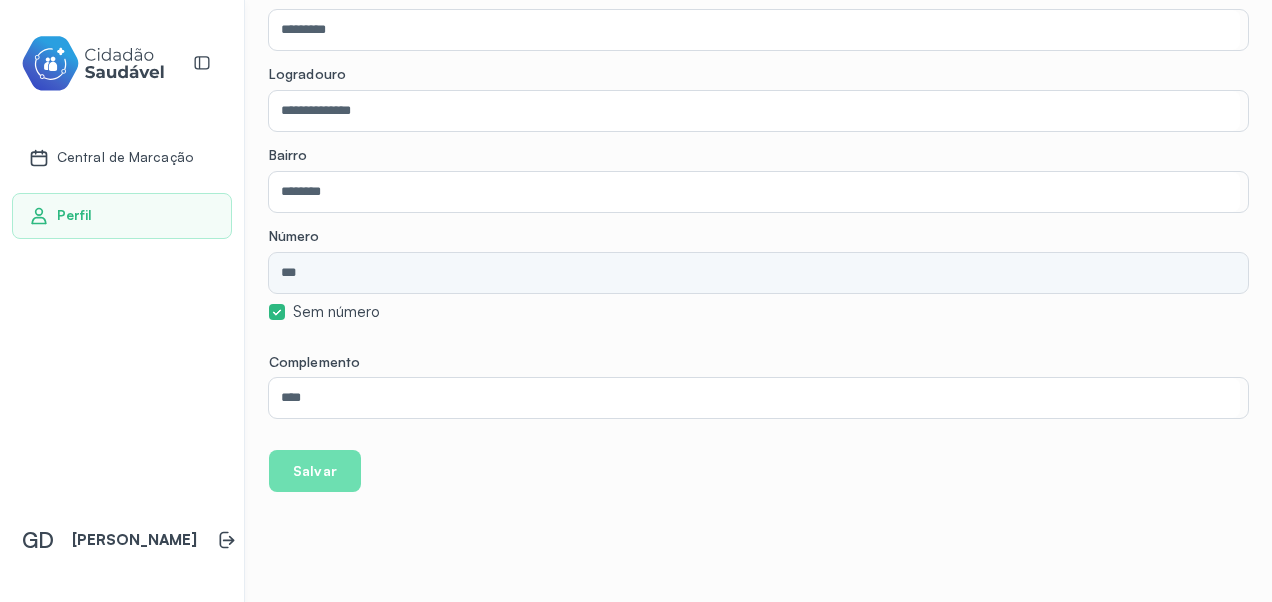 click on "Salvar" at bounding box center [315, 471] 